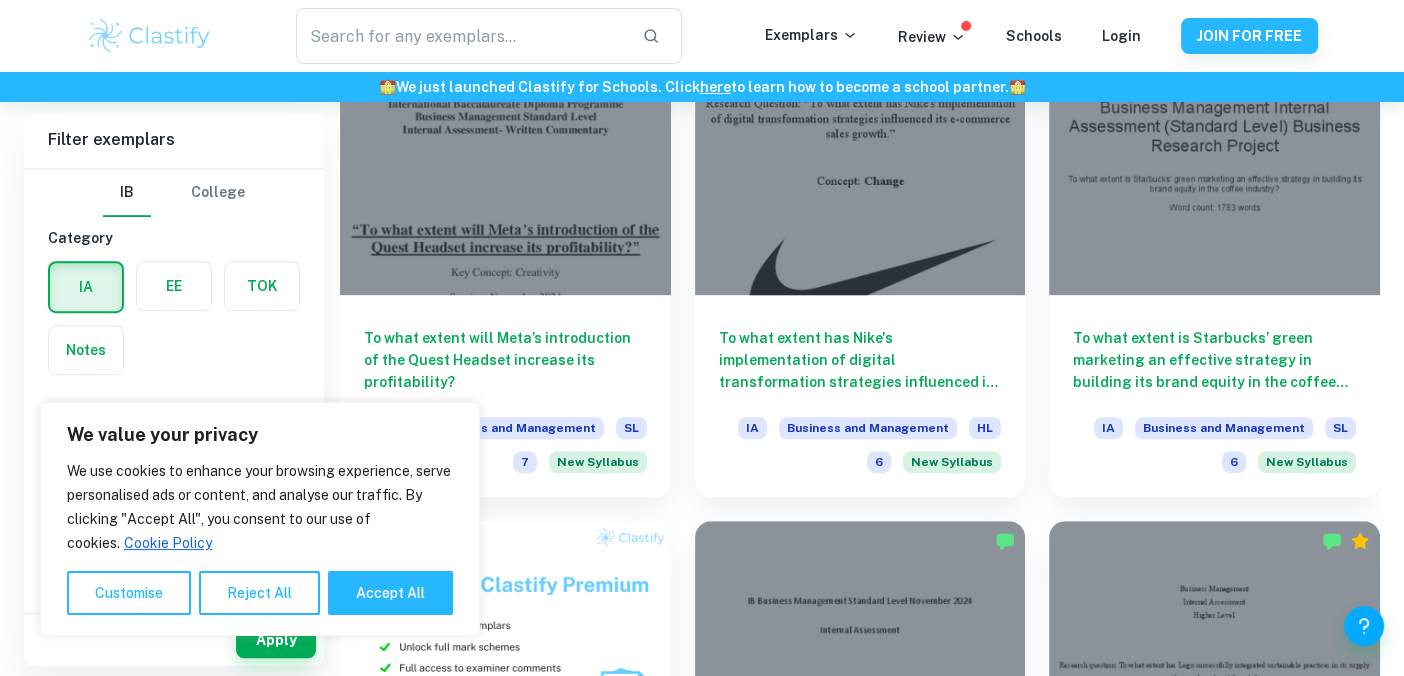 scroll, scrollTop: 1158, scrollLeft: 0, axis: vertical 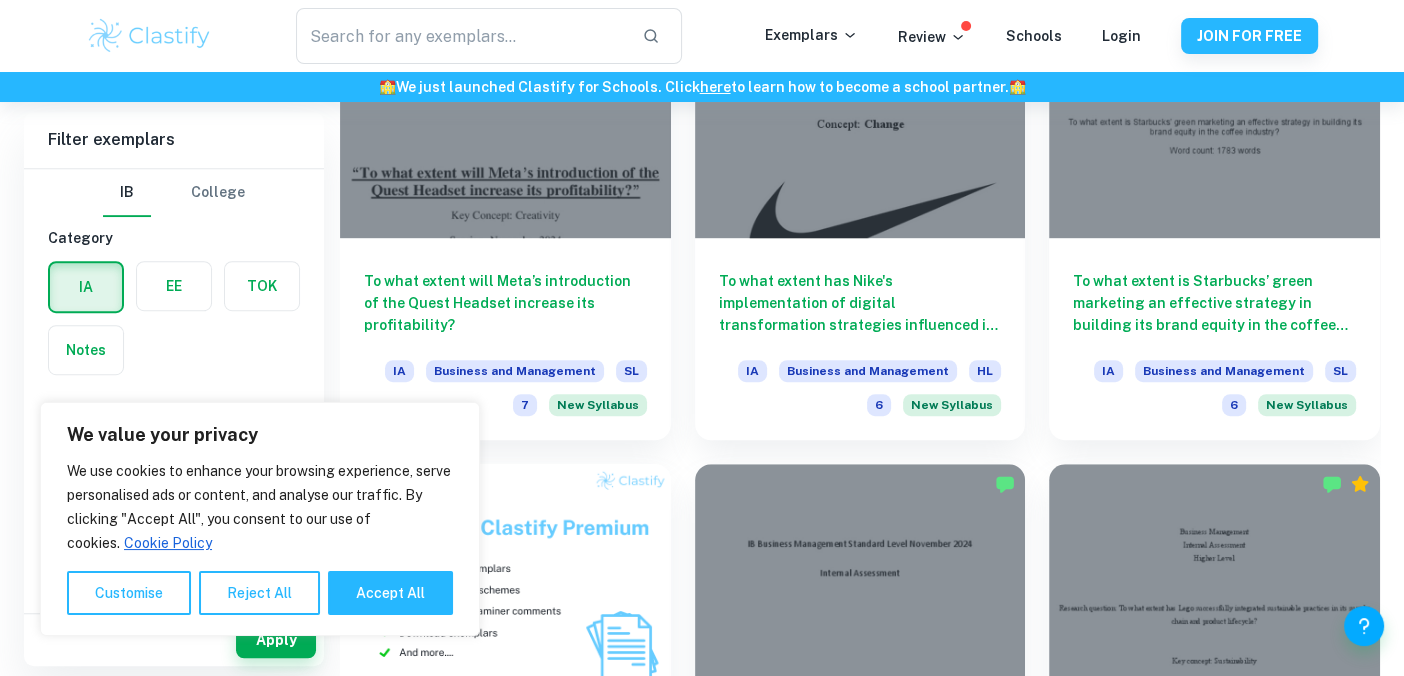 click on "We value your privacy We use cookies to enhance your browsing experience, serve personalised ads or content, and analyse our traffic. By clicking "Accept All", you consent to our use of cookies.   Cookie Policy Customise   Reject All   Accept All   Customise Consent Preferences   We use cookies to help you navigate efficiently and perform certain functions. You will find detailed information about all cookies under each consent category below. The cookies that are categorised as "Necessary" are stored on your browser as they are essential for enabling the basic functionalities of the site. ...  Show more For more information on how Google's third-party cookies operate and handle your data, see:   Google Privacy Policy Necessary Always Active Necessary cookies are required to enable the basic features of this site, such as providing secure log-in or adjusting your consent preferences. These cookies do not store any personally identifiable data. Functional Analytics Performance Advertisement Uncategorised" at bounding box center [702, -820] 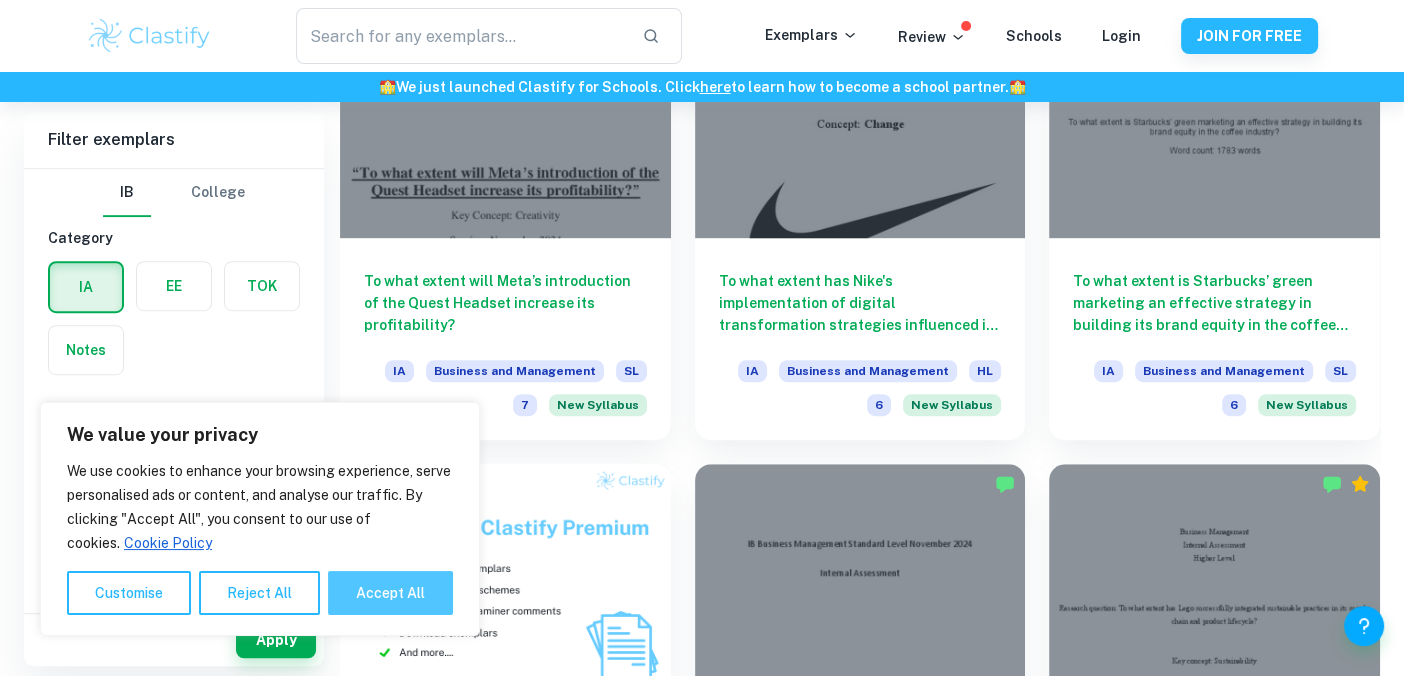 click on "Accept All" at bounding box center [390, 593] 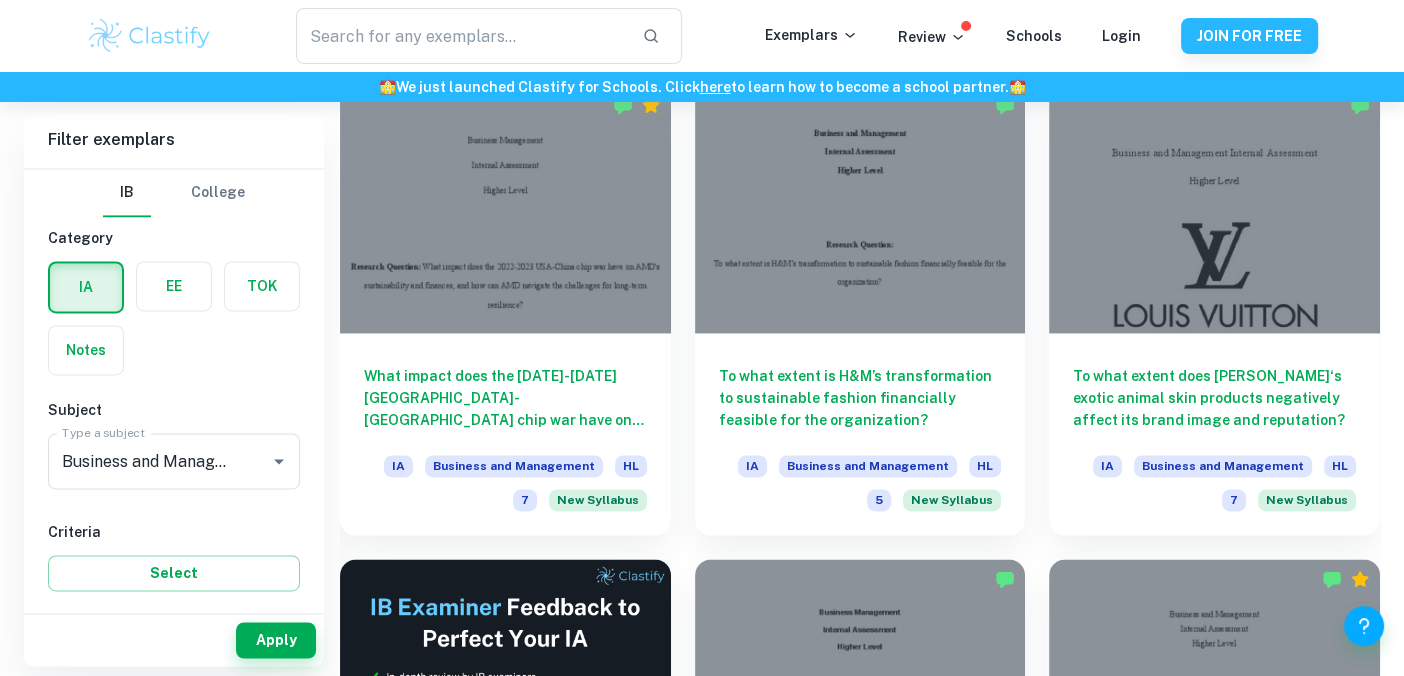 scroll, scrollTop: 2930, scrollLeft: 0, axis: vertical 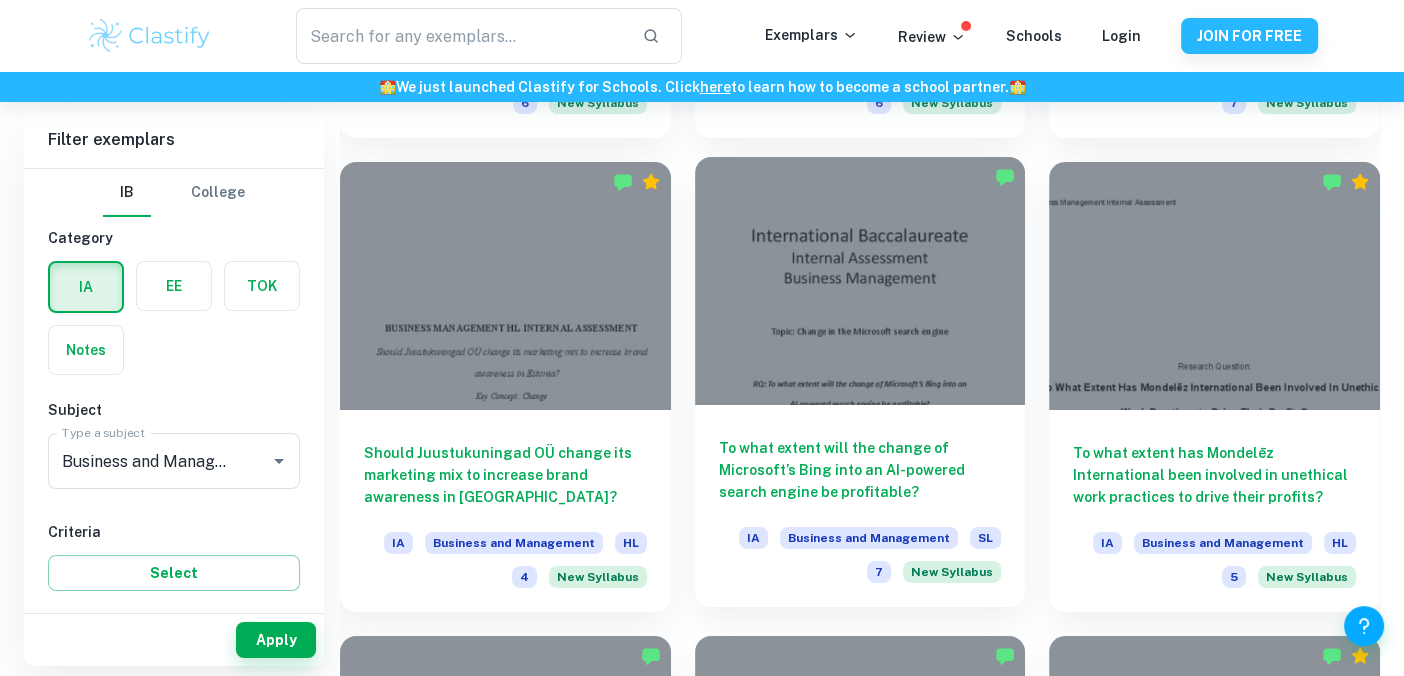 click at bounding box center [860, 281] 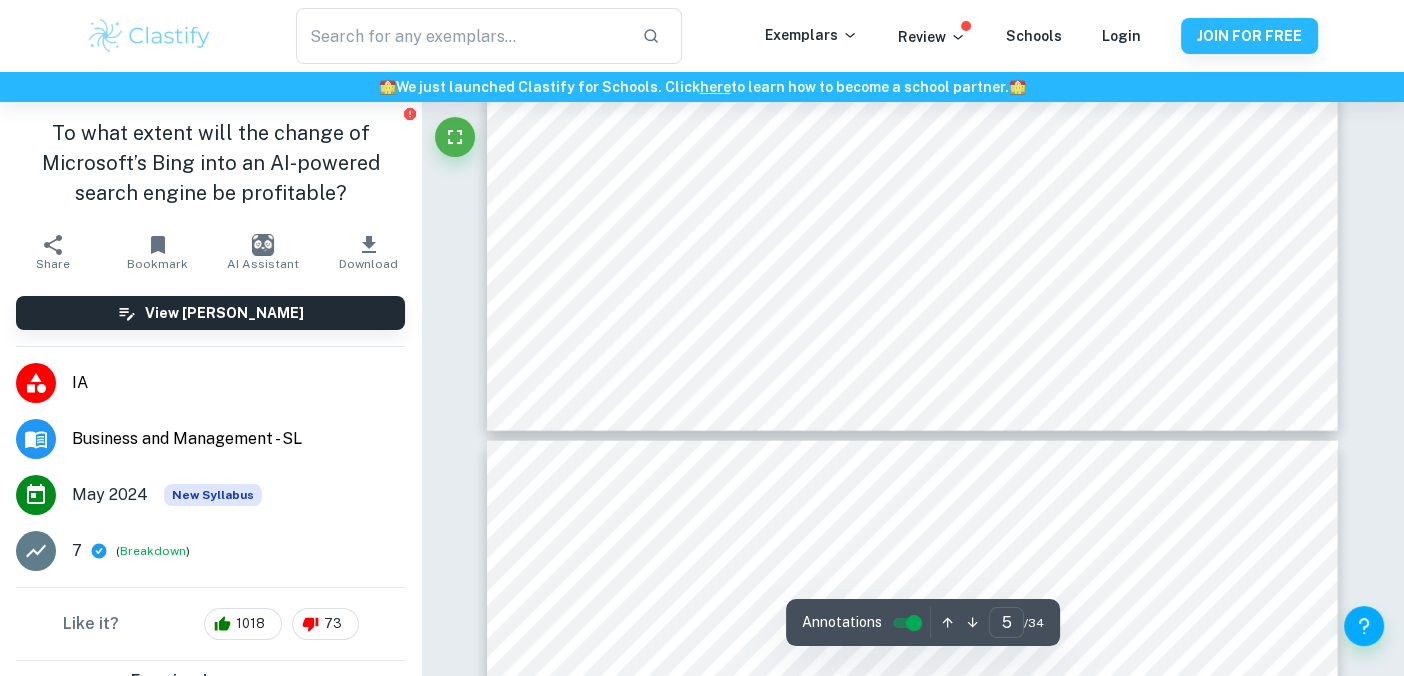 scroll, scrollTop: 5400, scrollLeft: 0, axis: vertical 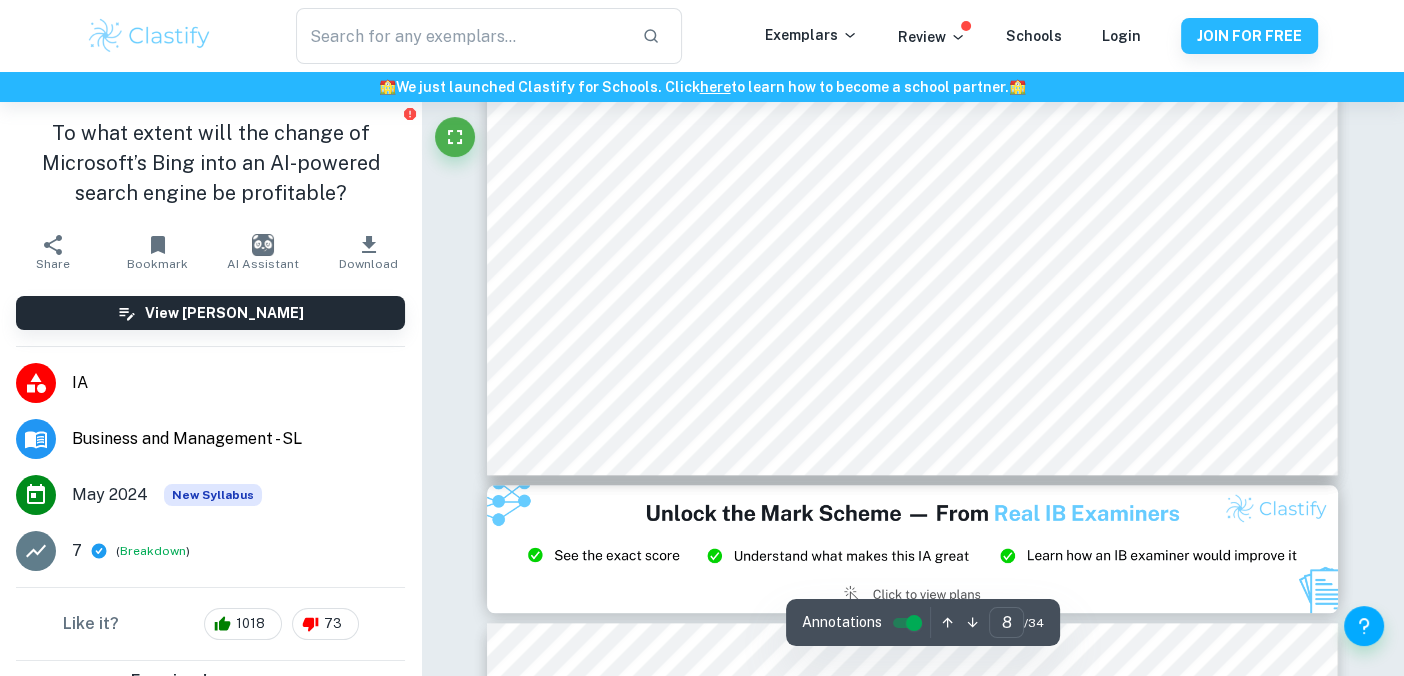 type on "9" 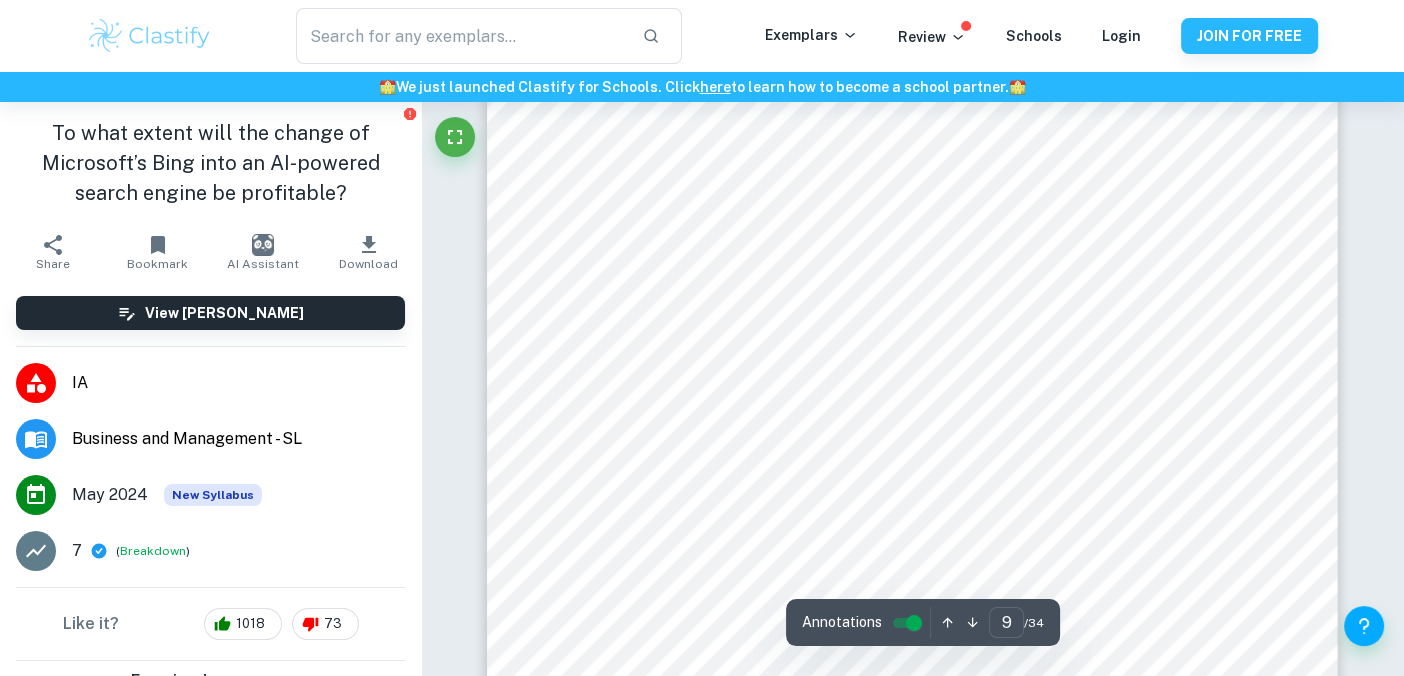 scroll, scrollTop: 10800, scrollLeft: 0, axis: vertical 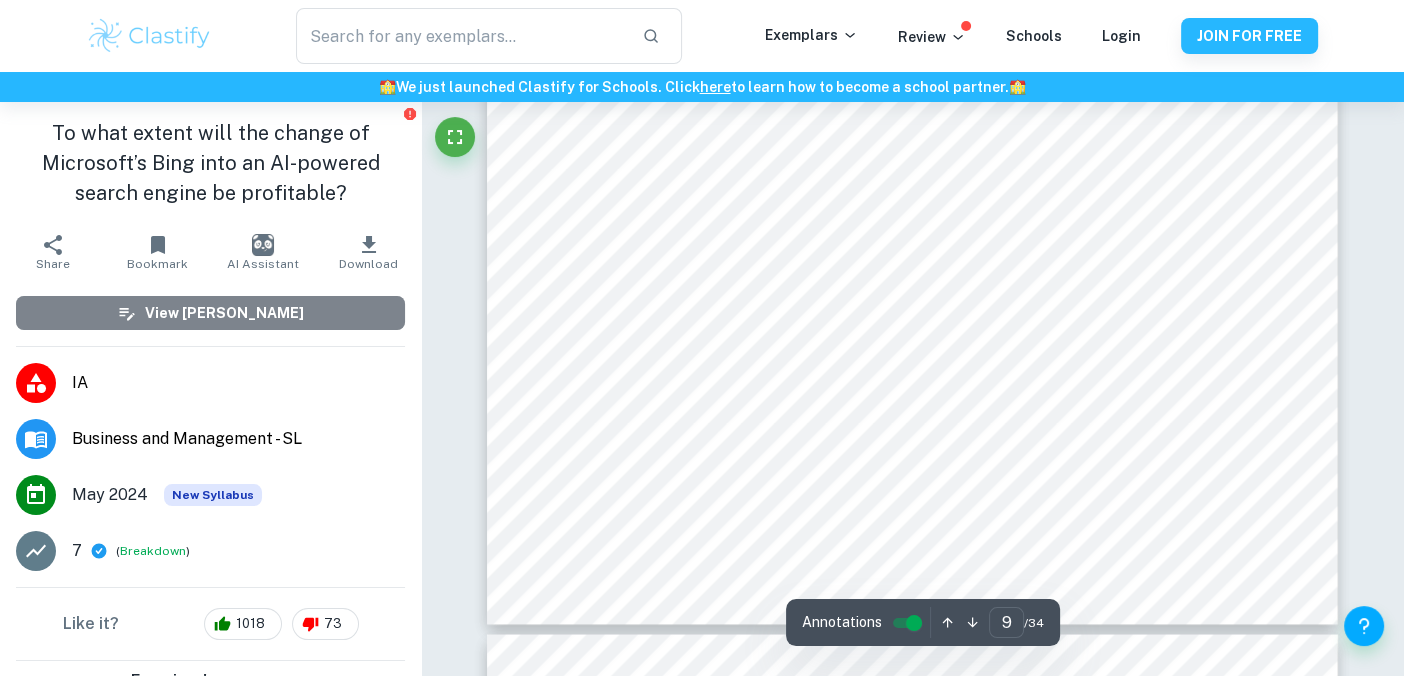 click on "View [PERSON_NAME]" at bounding box center (210, 313) 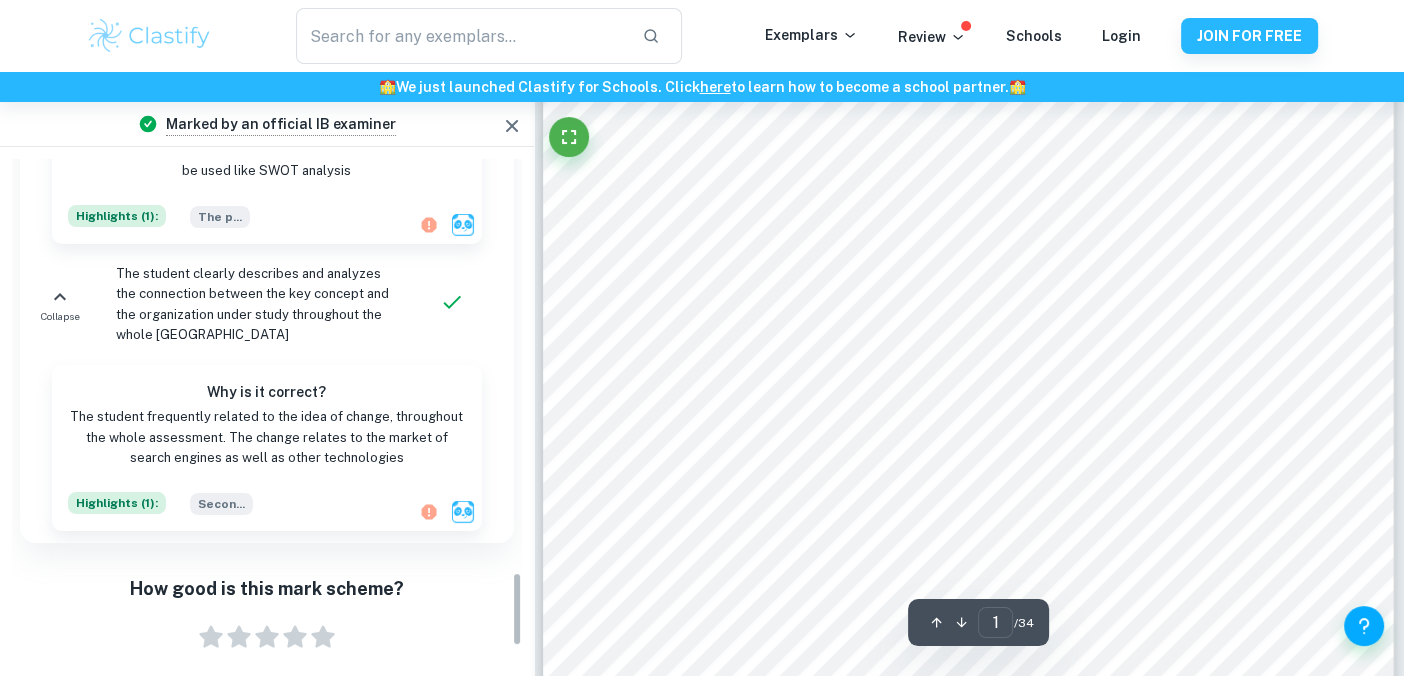 scroll, scrollTop: 2911, scrollLeft: 0, axis: vertical 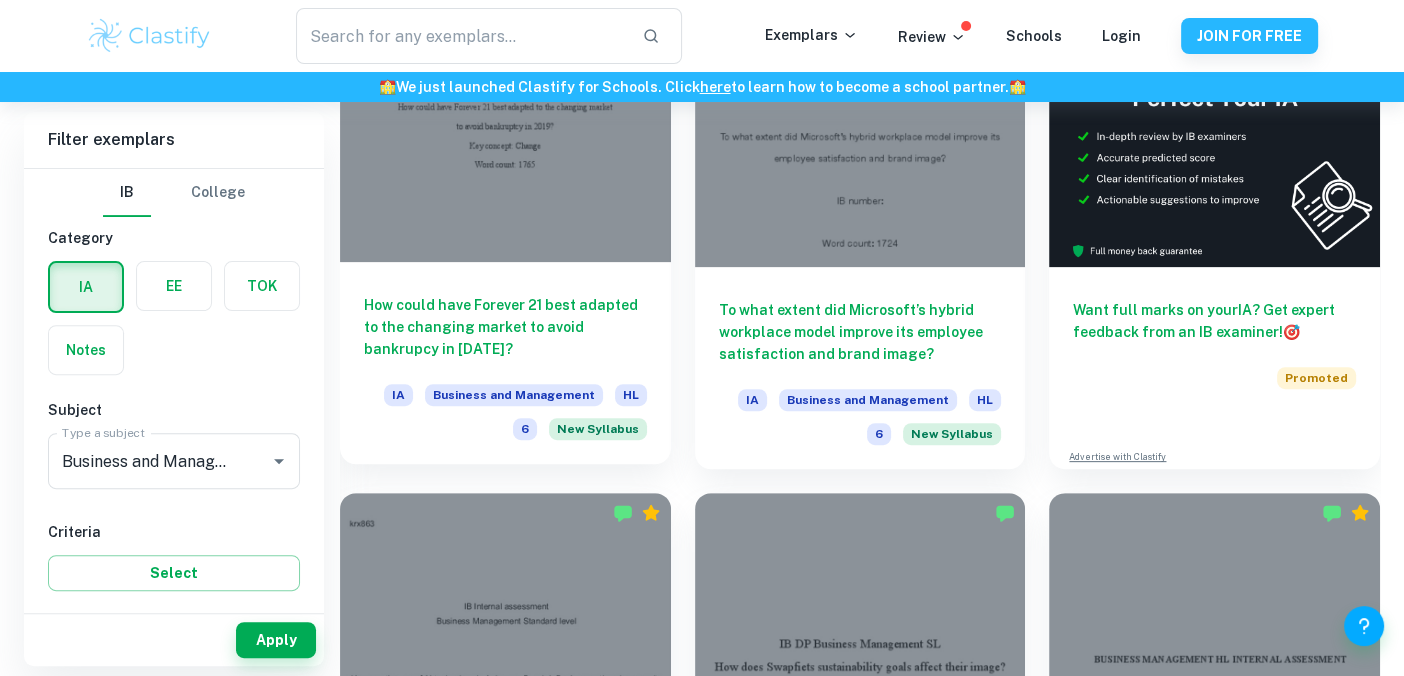 click on "How could have Forever 21 best adapted to the changing market to avoid bankrupcy in [DATE]?  IA Business and Management HL 6 New Syllabus" at bounding box center (505, 363) 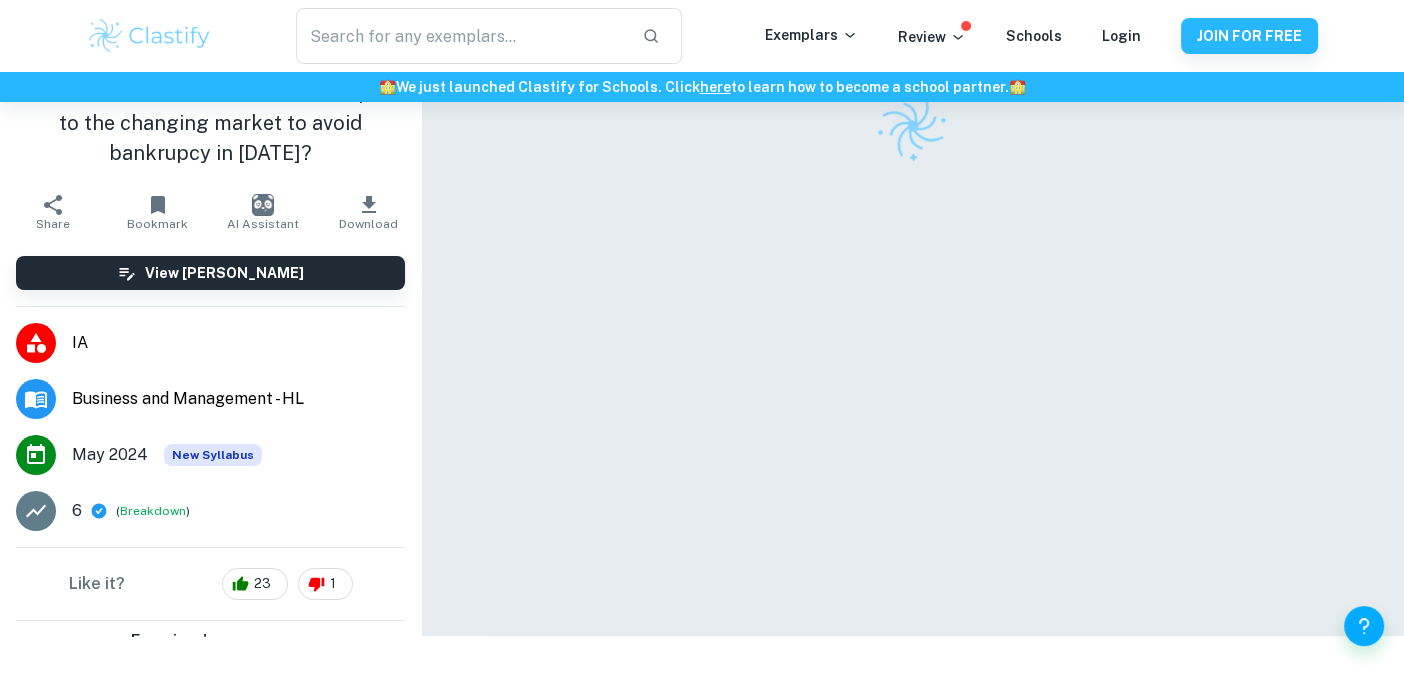 scroll, scrollTop: 0, scrollLeft: 0, axis: both 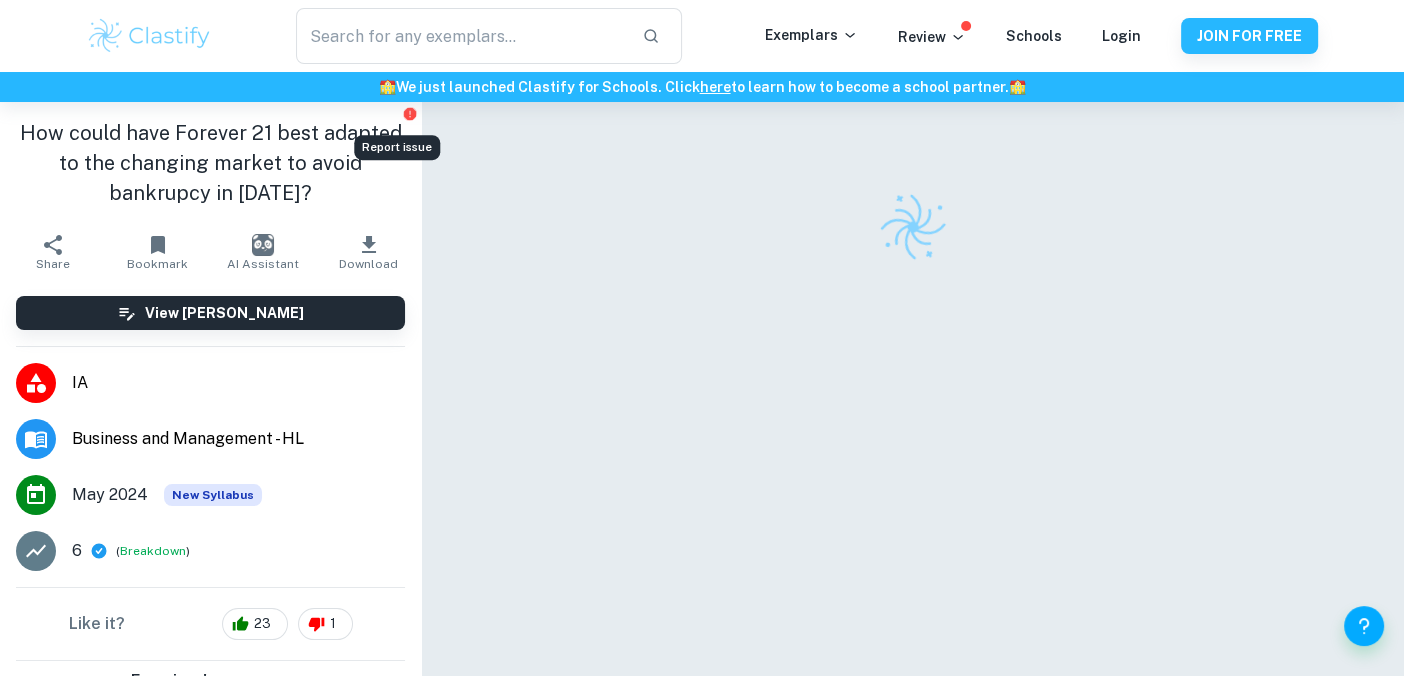 click 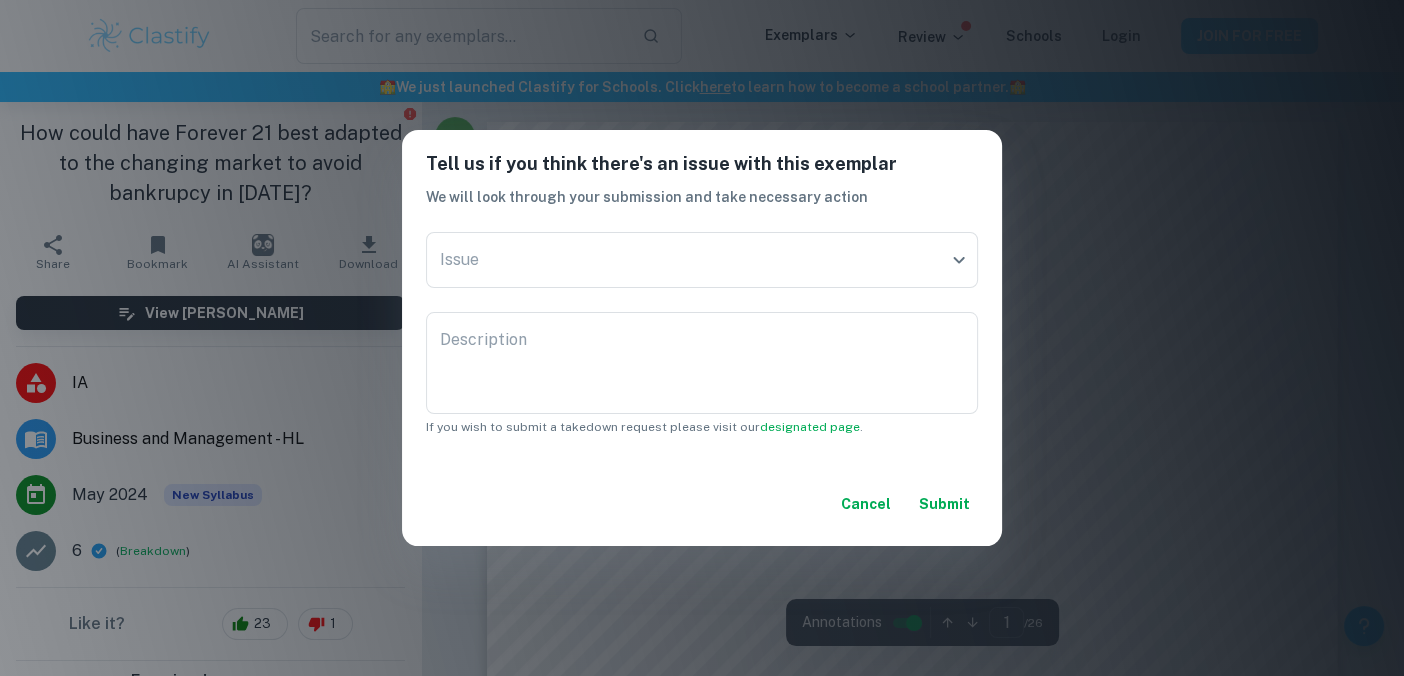 click on "Cancel" at bounding box center [866, 504] 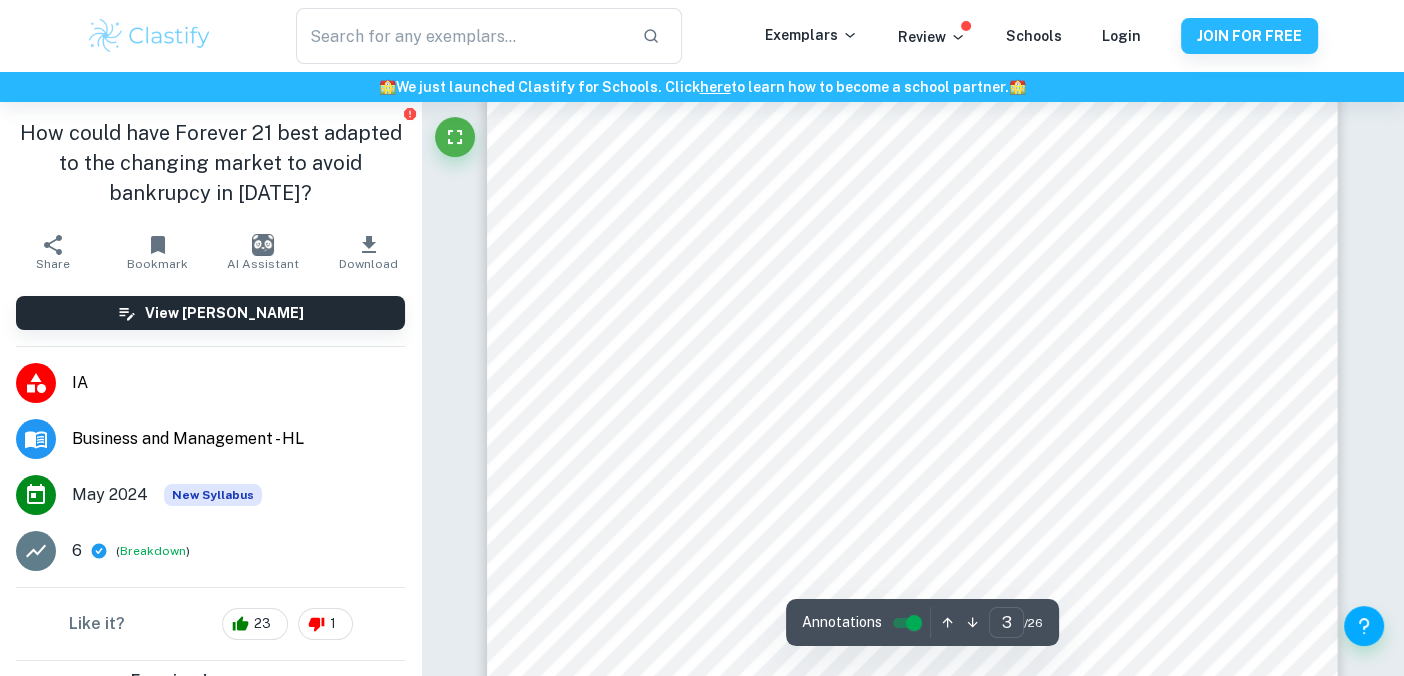 scroll, scrollTop: 2400, scrollLeft: 0, axis: vertical 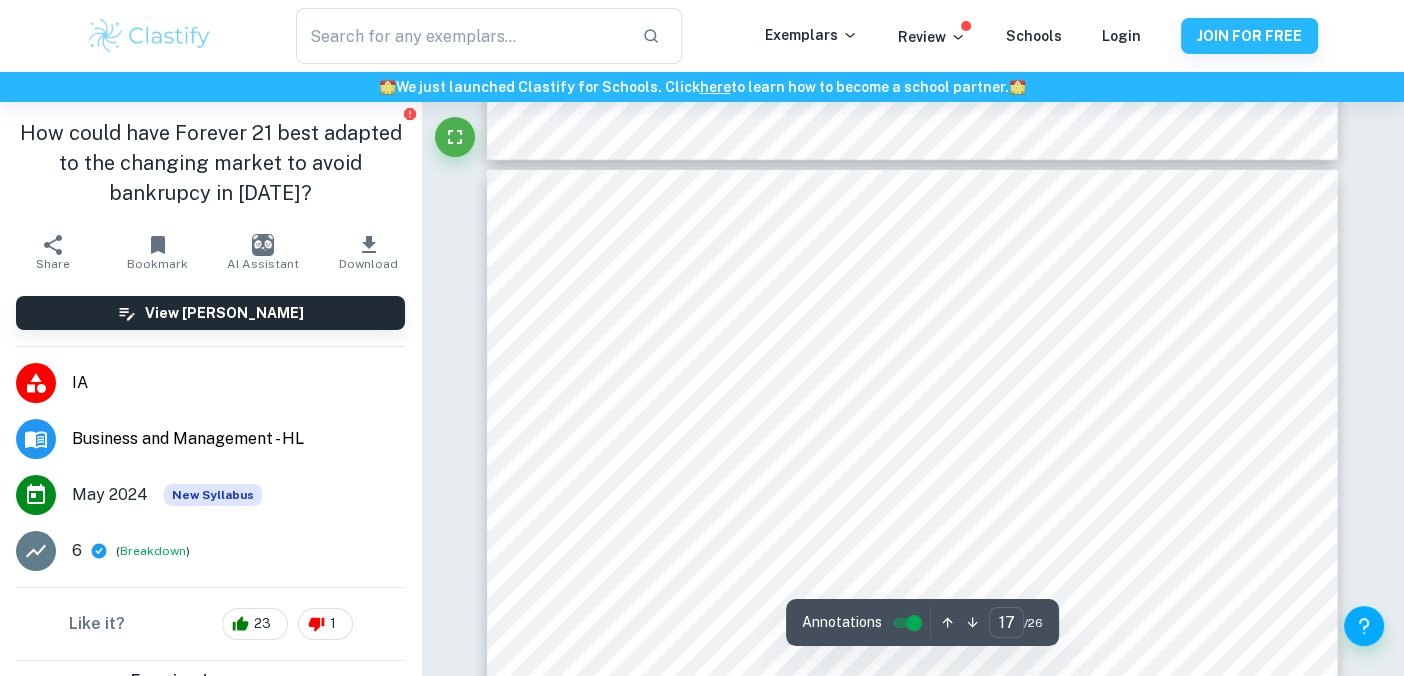type on "18" 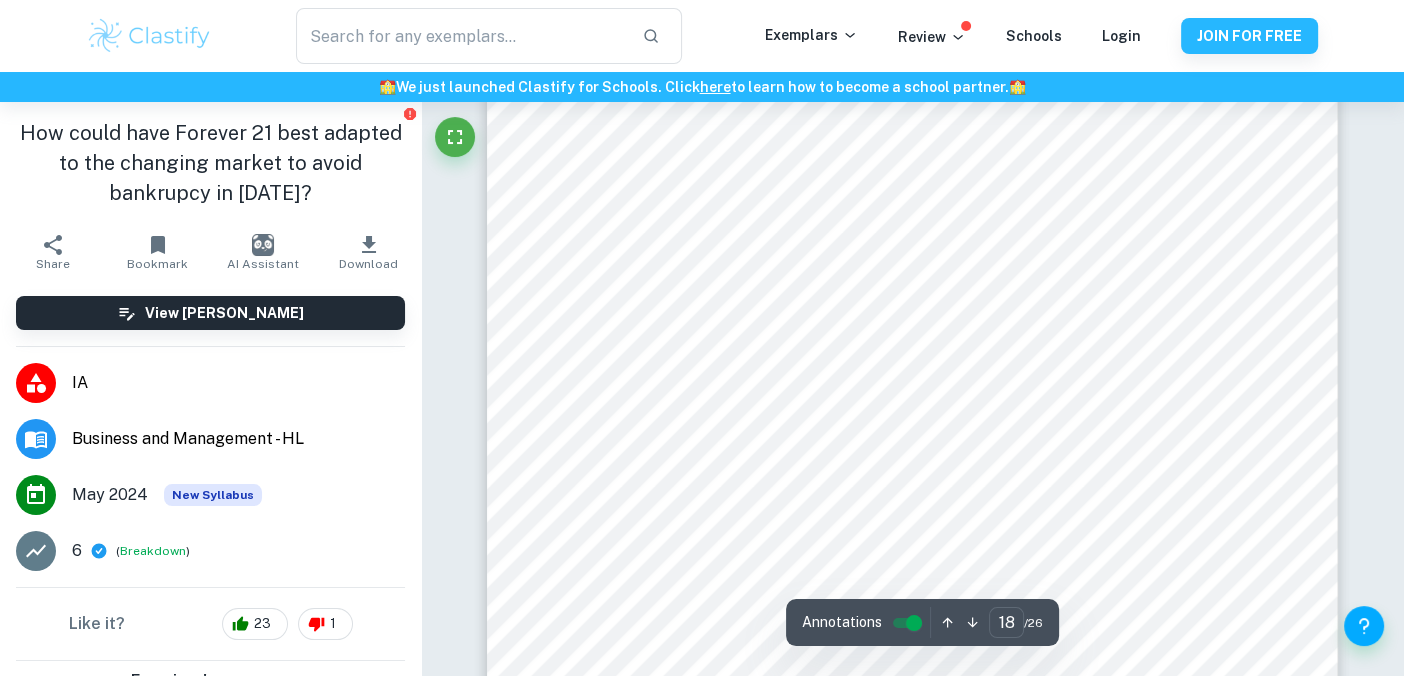 scroll, scrollTop: 21302, scrollLeft: 0, axis: vertical 